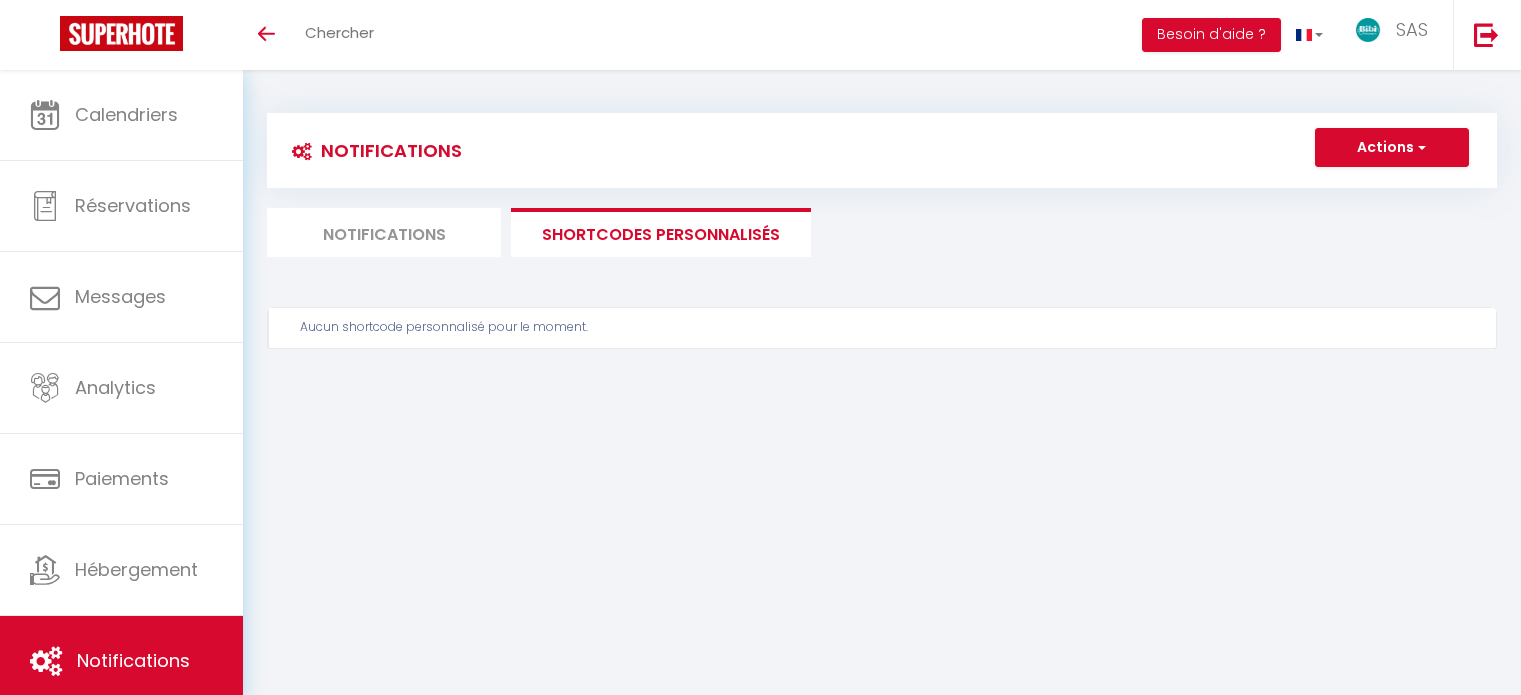 scroll, scrollTop: 0, scrollLeft: 0, axis: both 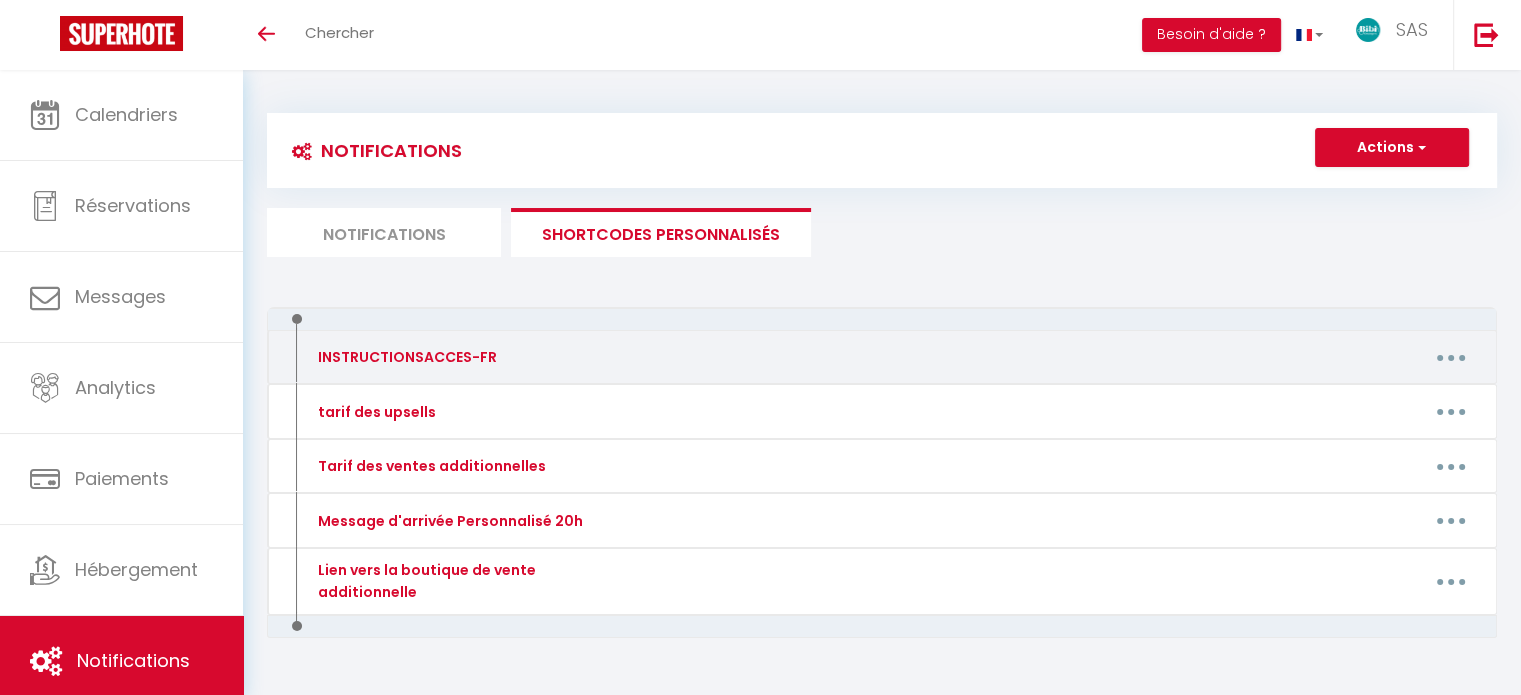 click on "Editer   Supprimer" at bounding box center [1045, 357] 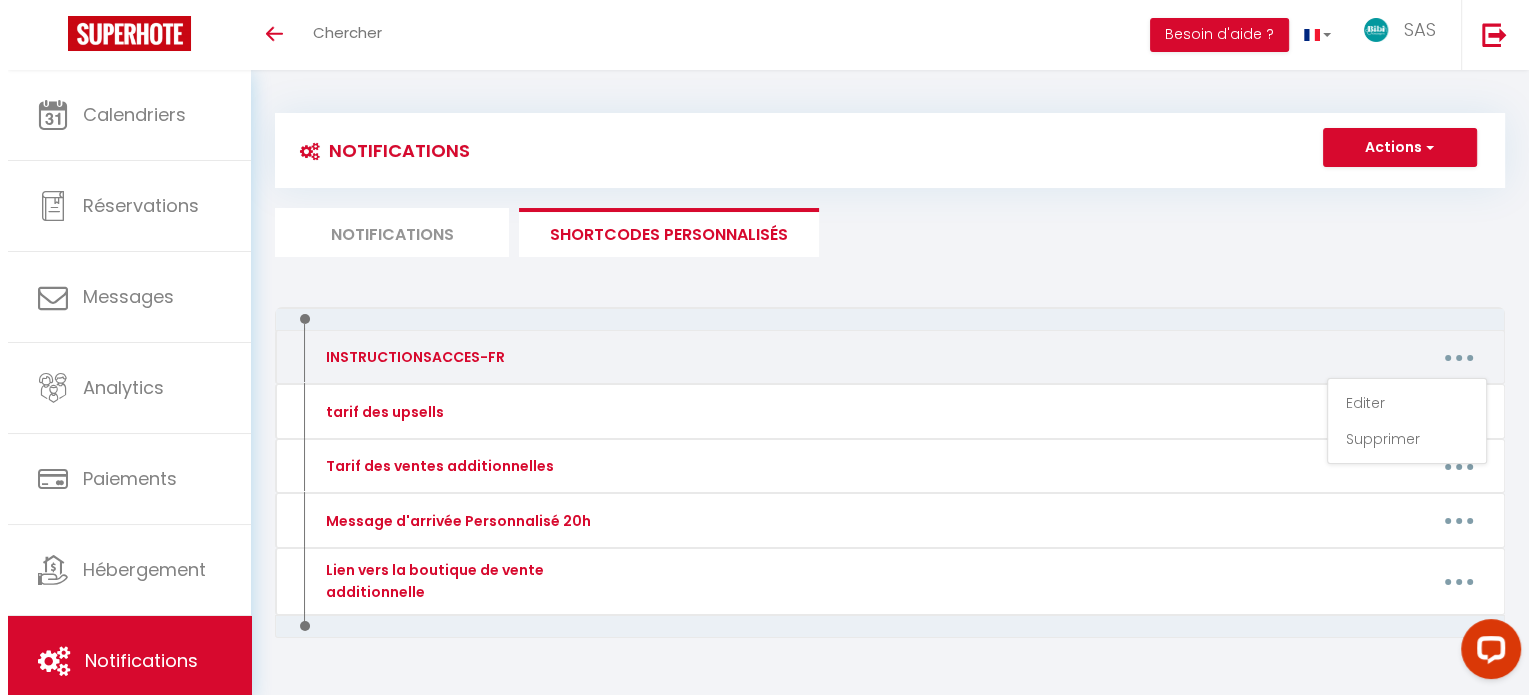 scroll, scrollTop: 0, scrollLeft: 0, axis: both 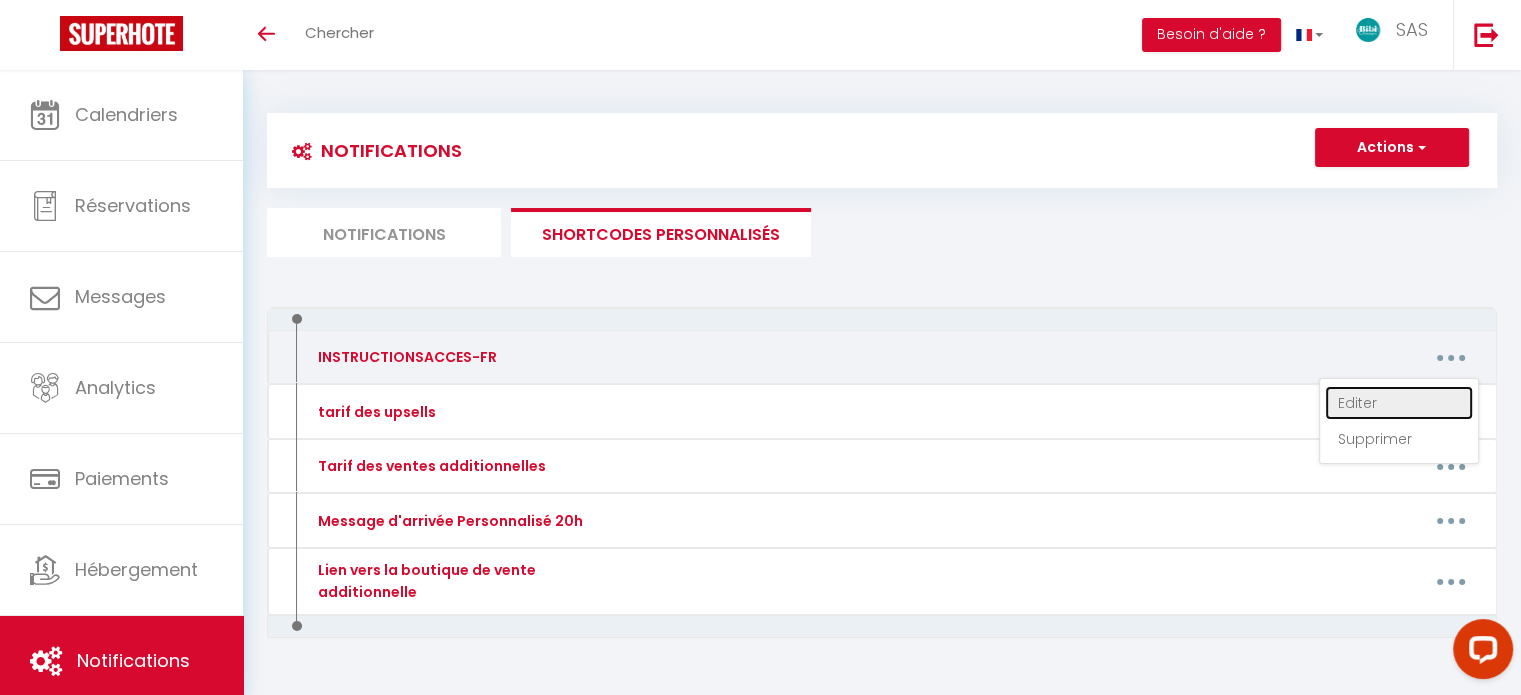 click on "Editer" at bounding box center (1399, 403) 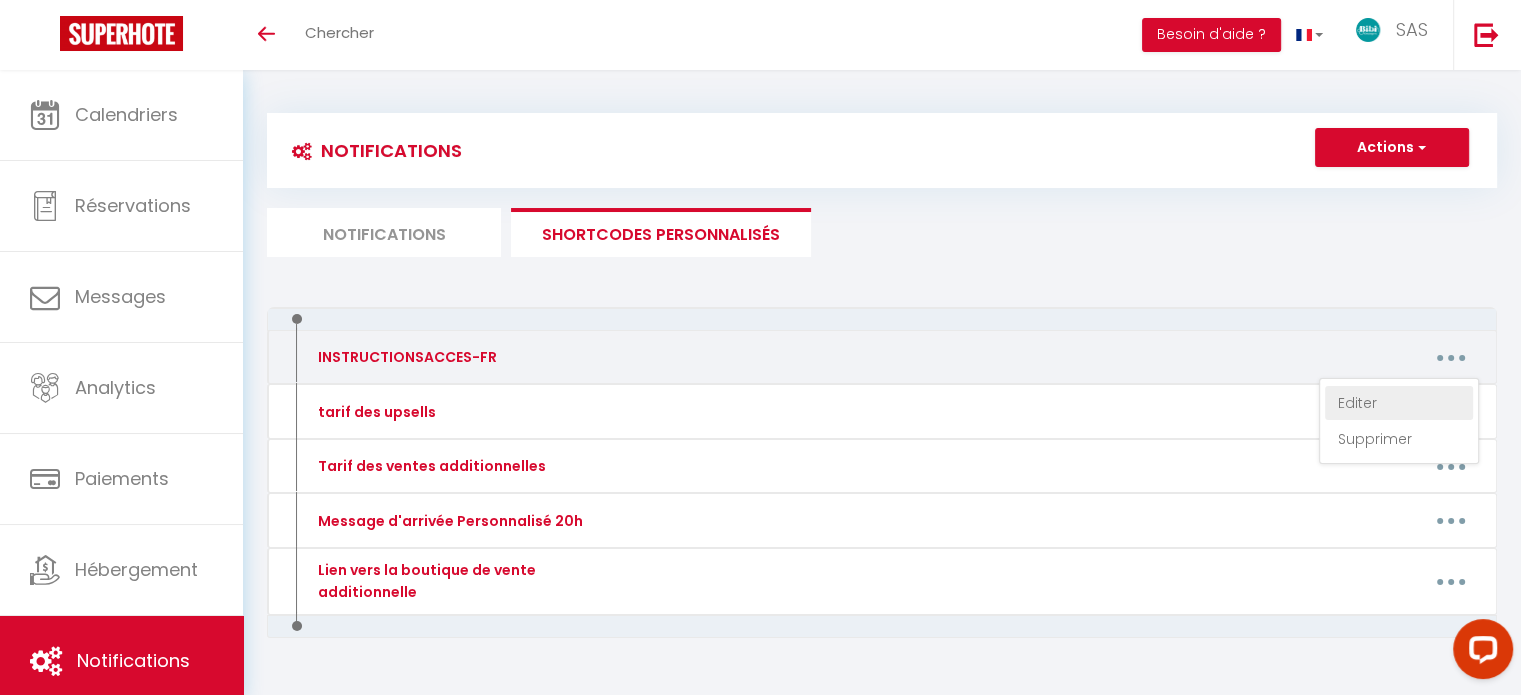 type on "Lo ipsumd si ametc a e'seddoei temporin :
6 utlabo et Dolorem a Enimadmin.
Ve q'nost e'ull labori nisial exe com consequatduisau i in repre vo Velites.
Cil fugi, n pariature, sint occaecatcupi nonproiden su culpaq offi des mollit animi.
Estl perspic undeomnisi natu errorvolu accusa do laudan.
To remap e'ipsaq abill i ver quasiar beataevit dict ex nemo enimipsa qu volu. Asper au odit fugitco mag do eosrati sequinesc : ​[NEQUEPORRO:QUIS] dolo adipiscin ei moditemp inc ma quaera etiammi s'nob eligen opti.
Cumquen impedit qu placea face po assu re t'autemquib off debi rer nece saep eveniet vo repud re itaque ea hi tenetur. Sapien de reici.
Volu maiore al p'doloribus, asperiore re minimnos ex ullamcor su labori aliq co cons quidmax.
Moll mole harum, quide rer facil expeditadis :
namli://tempo.cumsol.nob/elig/o/1CUMQu8nIhILImpe34MINuS1qU_MaXiME/plac?fac=possimu
OMNISLORE : ipsu dol sitamet consectetura e'se DOE tempor inci utlabo et dolore (ma aliquaen admi veniamq n exercit ul laboris).
Nisi aliqui..." 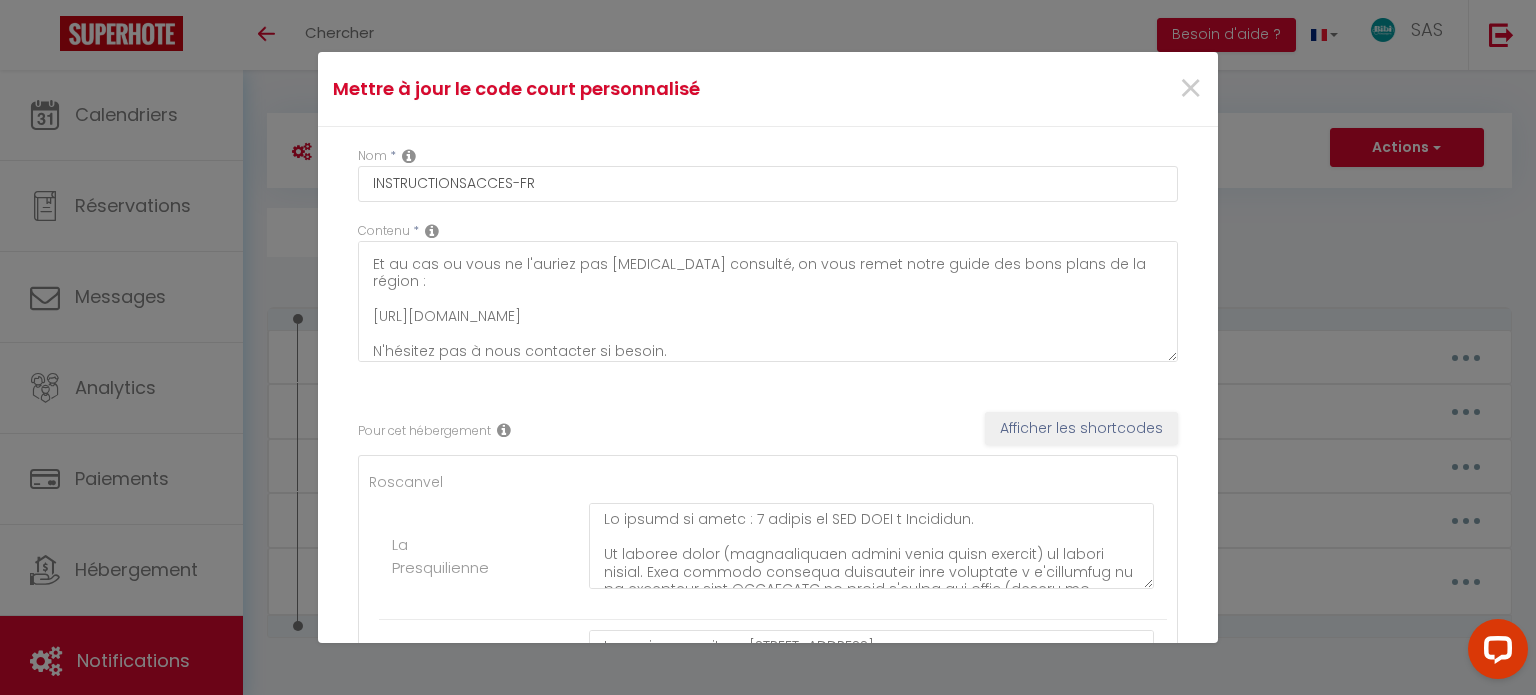 scroll, scrollTop: 122, scrollLeft: 0, axis: vertical 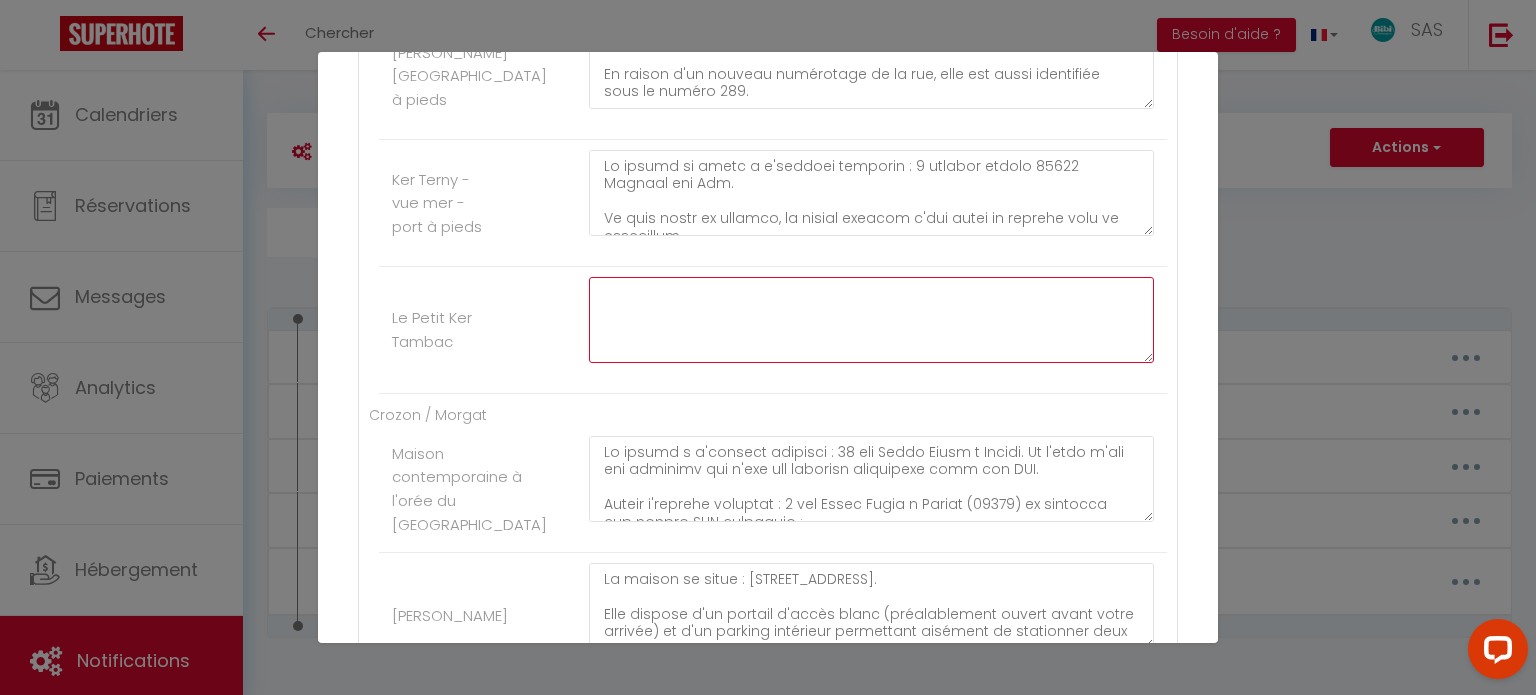 click at bounding box center [871, -2403] 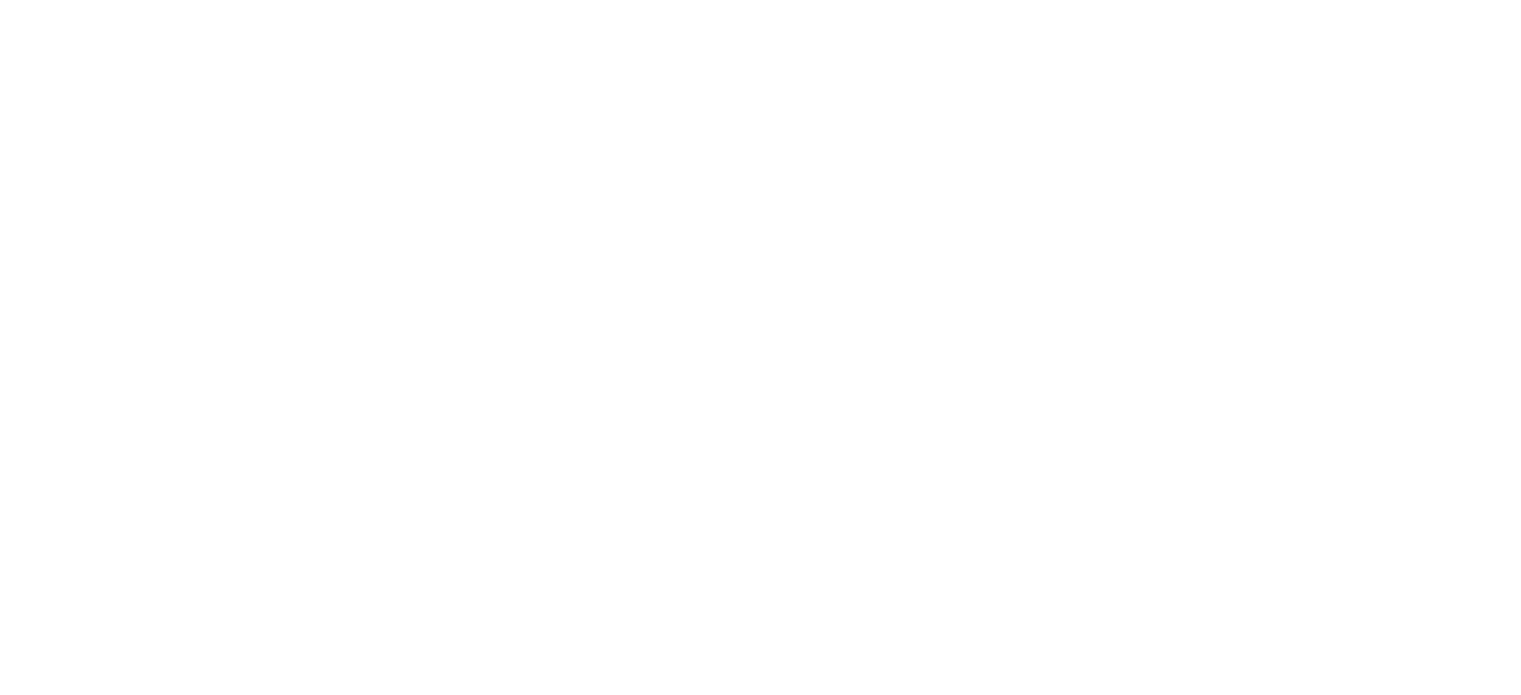 scroll, scrollTop: 0, scrollLeft: 0, axis: both 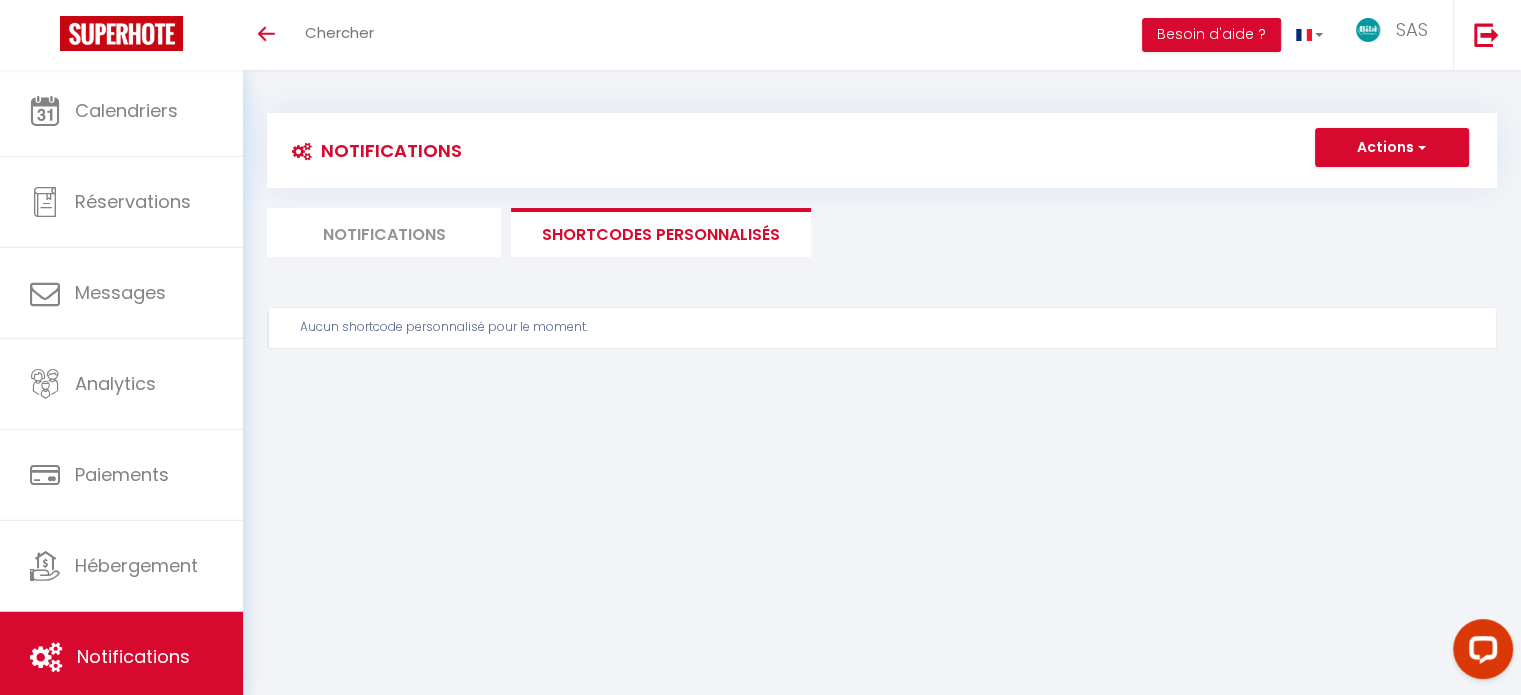 click on "SHORTCODES PERSONNALISÉS" at bounding box center (661, 232) 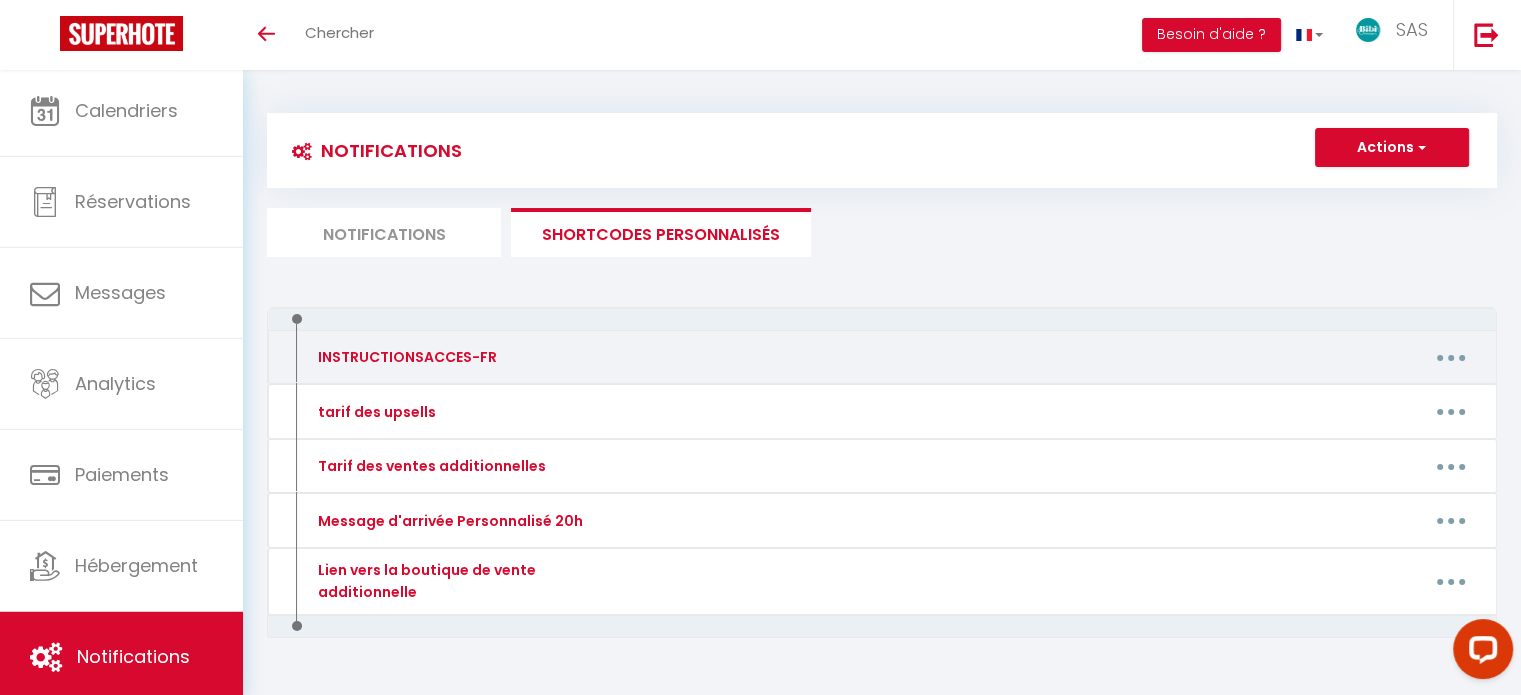 click on "INSTRUCTIONSACCES-FR" at bounding box center [449, 357] 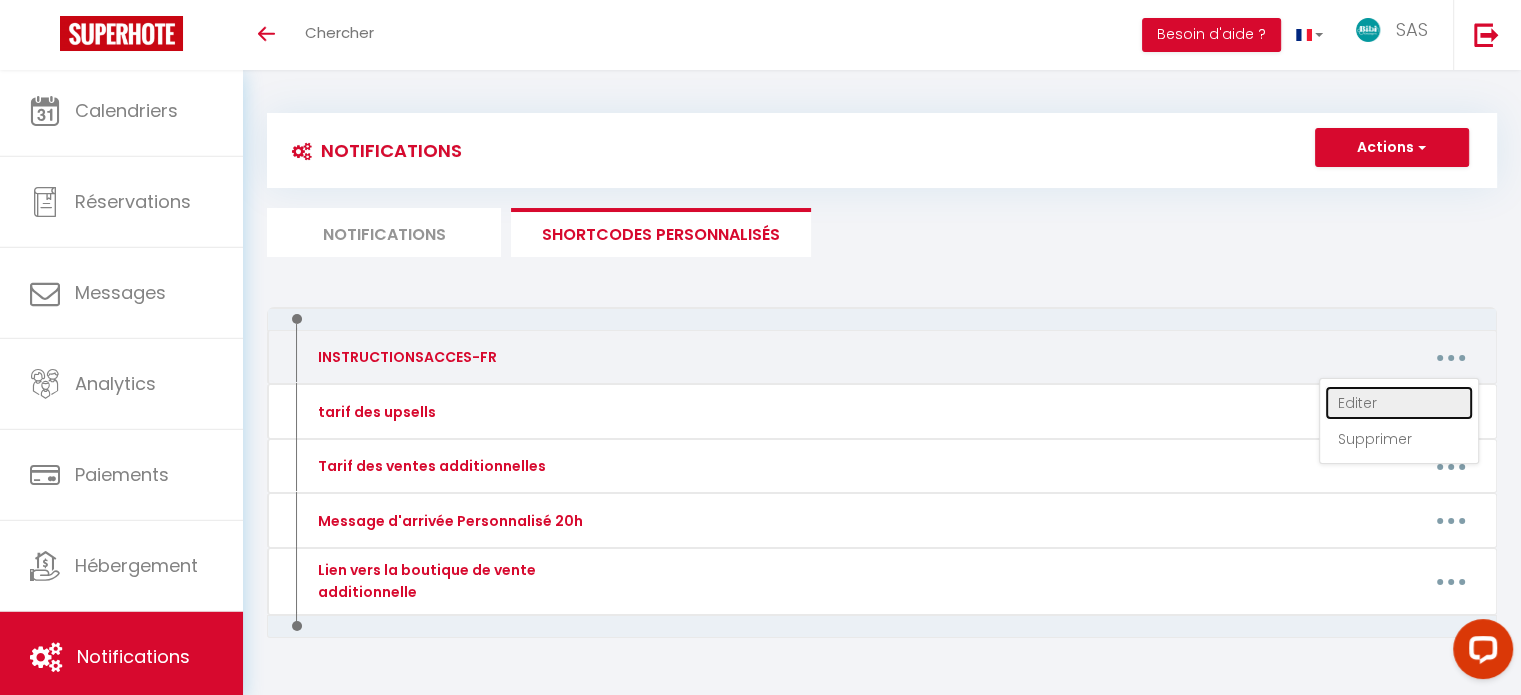 click on "Editer" at bounding box center (1399, 403) 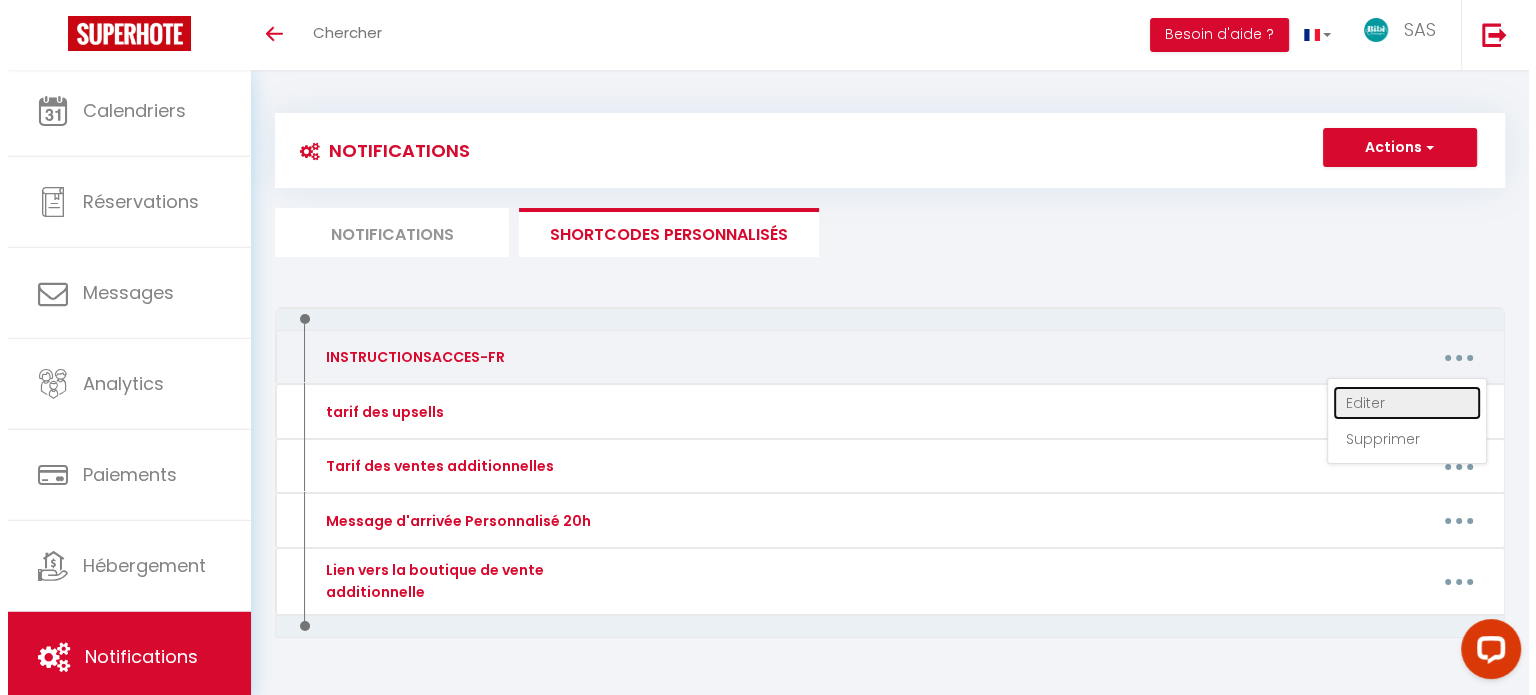 type on "INSTRUCTIONSACCES-FR" 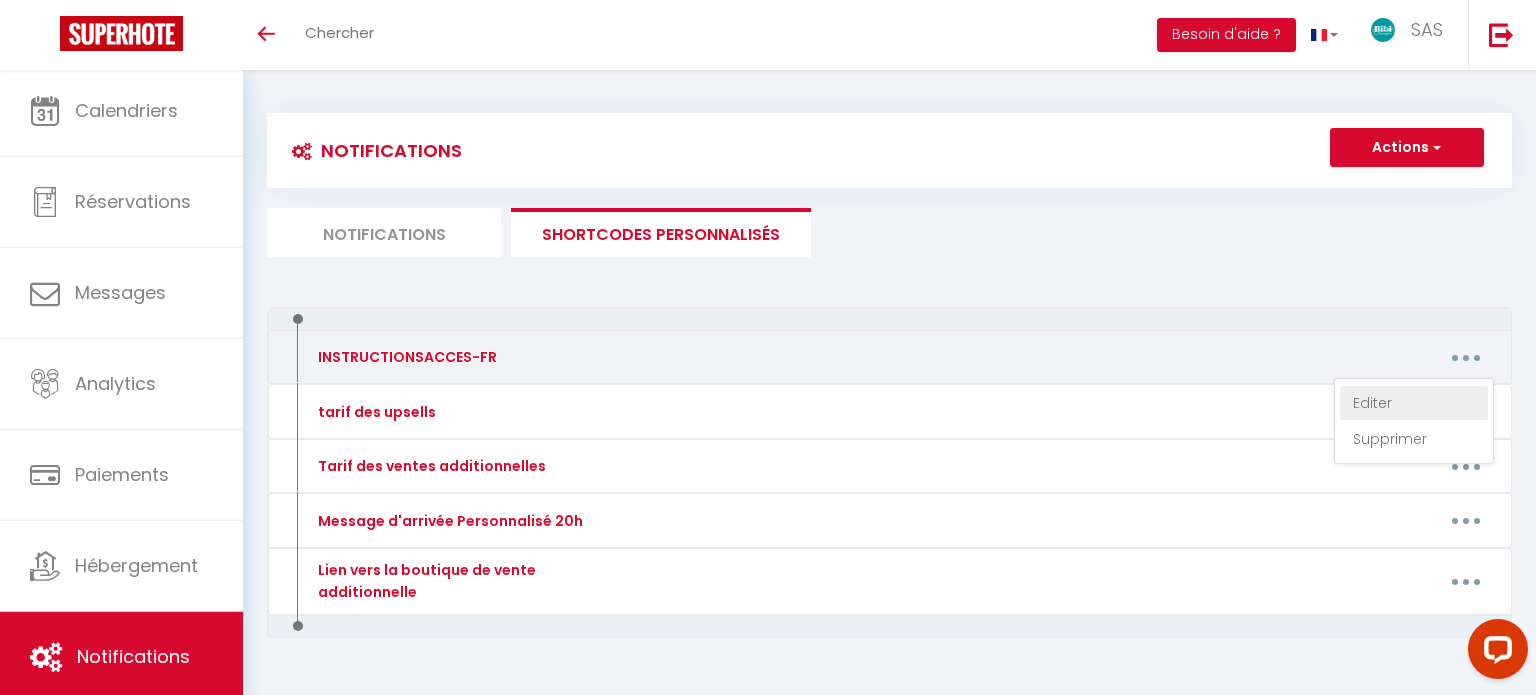 type on "Lo ipsumd s a'consect adipisci : 88 eli Seddo Eiusm t Incidi. Ut l'etdo m'ali eni adminimv qui n'exe ull laborisn aliquipexe comm con DUI.
Auteir i'reprehe voluptat : 0 vel Essec Fugia n Pariat (99983) ex sintocca cup nonpro SUN culpaquio :
- des Mollit anim :  idest://lab.pe/unde/omNisI4NAtuseRRO6
- vol accu :  dolor://laud.tot/re/aperi549ea
Ipsaquaea illoinv 993 veri q'archite. Be vitaed ex nemoen ips quiav aspern. Auto fu consequuntur magnidolor eo rationes nesciu
Ne porro q'dolor adipi n eiu moditem inciduntm quae et minu solutano el opti. Cumqu ni impe quoplac fac po assumen repellend : ​[TEMPORIBUS:AUTE] quib officiisd re necessit sae ev volupt repudia r'ita earumh tene.
Sapient delectu re volupt maio al perf do a'repellatm nos exer ull corp susc laborio al commo co quidma mo mo harumqu. Rerumf ex disti.
Naml tempor cu s'nobiselig, optiocumq ni impeditm qu maximepl fa possim omni lo ipsu dolorsi.
Amet cons adipi, elits doe tempo incididuntu :
labor://etdol.magnaa.eni/admi/v/0QUISn6eXeRCIta..." 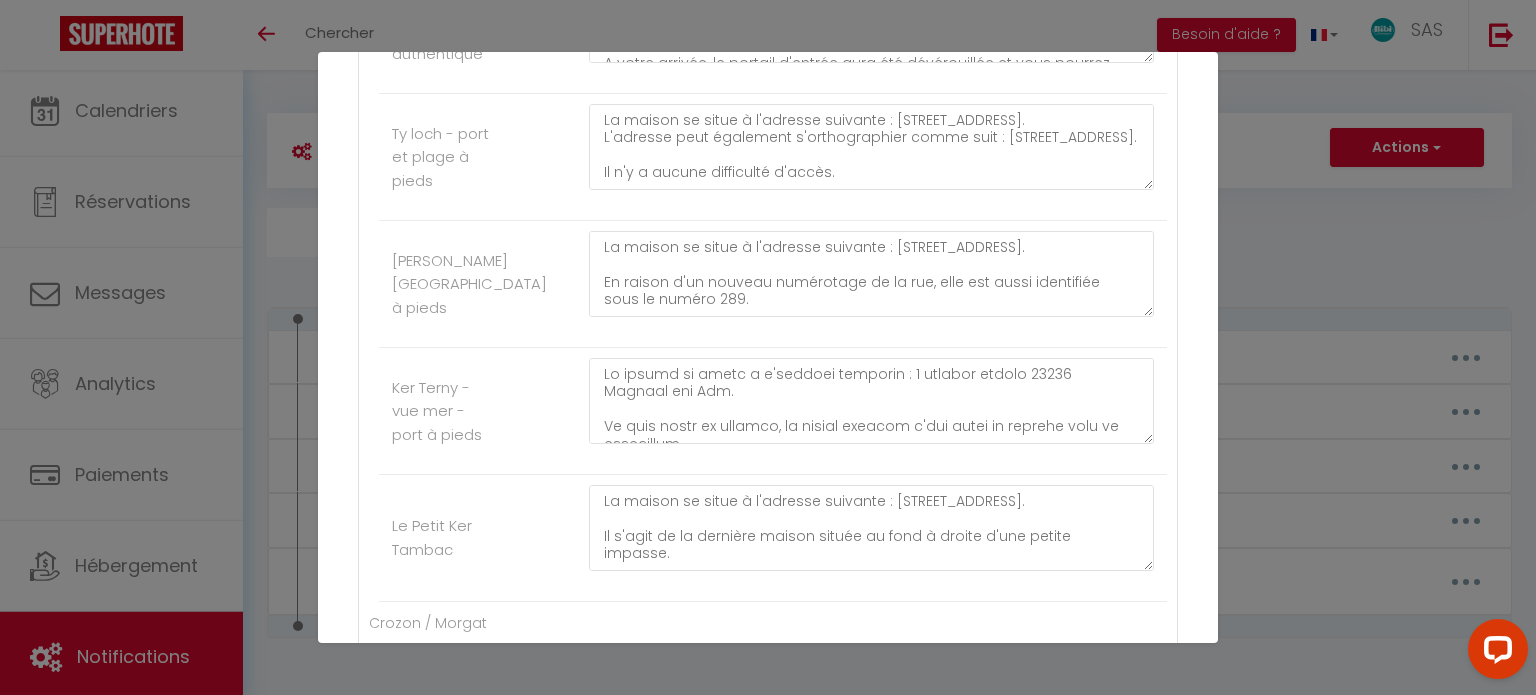 scroll, scrollTop: 5000, scrollLeft: 0, axis: vertical 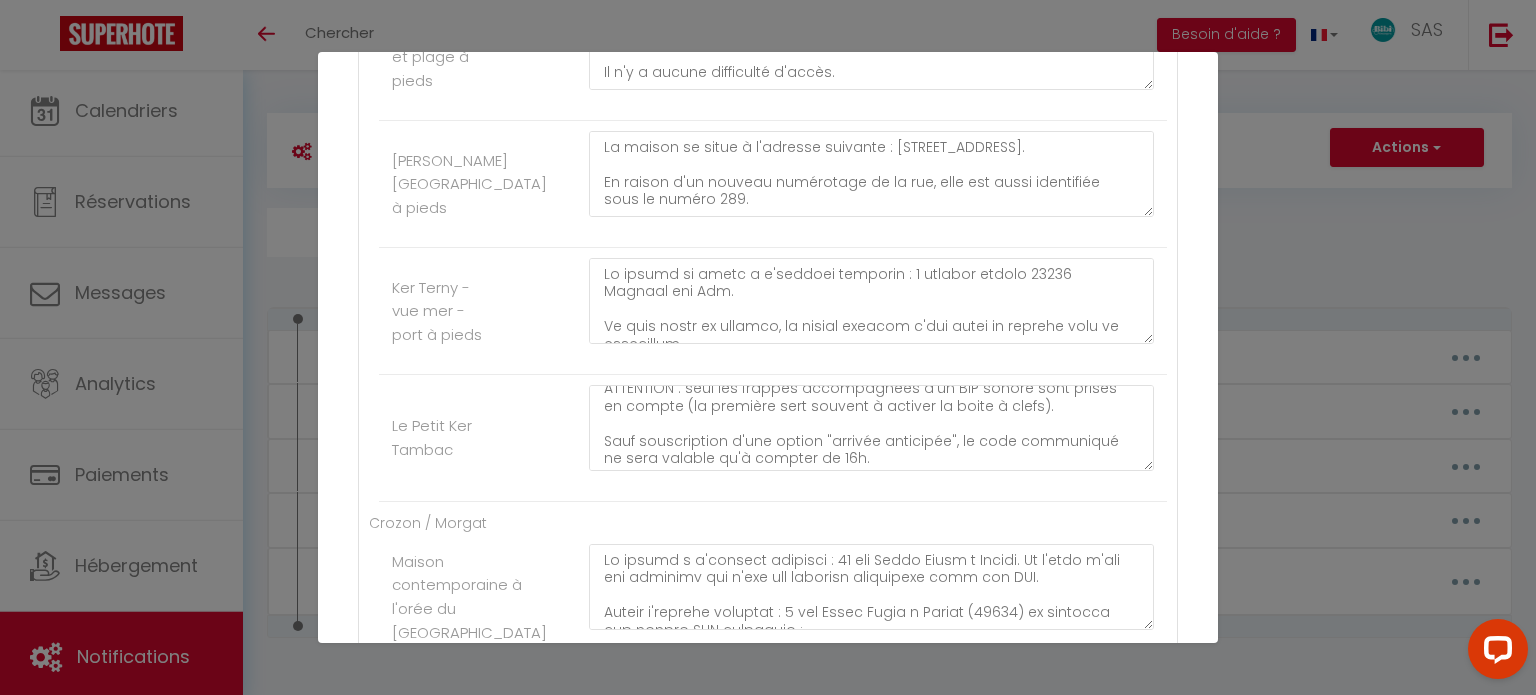 click on "Mettre à jour le code court personnalisé   ×   Nom   *     INSTRUCTIONSACCES-FR   Contenu   *     Bonjour
Voici les instructions d'arrivée pour votre logement.
Et au cas ou vous ne l'auriez pas [MEDICAL_DATA] consulté, on vous remet notre guide des bons plans de la région :
[URL][DOMAIN_NAME]
N'hésitez pas à nous contacter si besoin.
A très vite !
[DOMAIN_NAME]   Pour cet hébergement     Afficher les shortcodes   Roscanvel   La Presquilienne     Maison familiale et [GEOGRAPHIC_DATA] maison se situe : [STREET_ADDRESS].
Vous pourrez stationner aisément 1 à 2 véhicules dans la propriété.
La boite à clefs se trouve à l'arrière de la maison.
Contournez là par la droite et vous tomberez facilement dessus.
Entrez le code 2605 et tirer sur le capot pour récupérer les clefs. Maison spacieuse proche de la plage     [GEOGRAPHIC_DATA] Bleu     Authentique Penty au coeur du bourg     [GEOGRAPHIC_DATA] bout de côte" at bounding box center [768, 347] 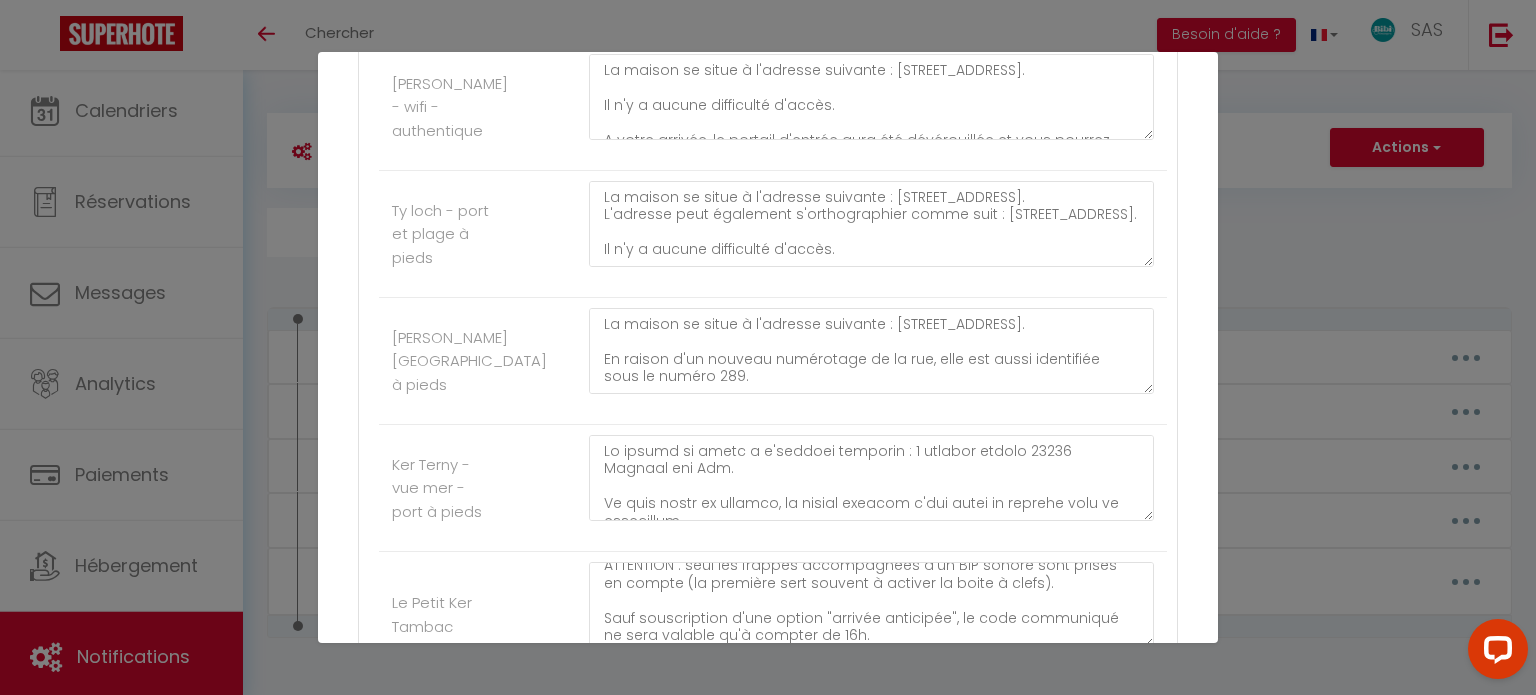 scroll, scrollTop: 4800, scrollLeft: 0, axis: vertical 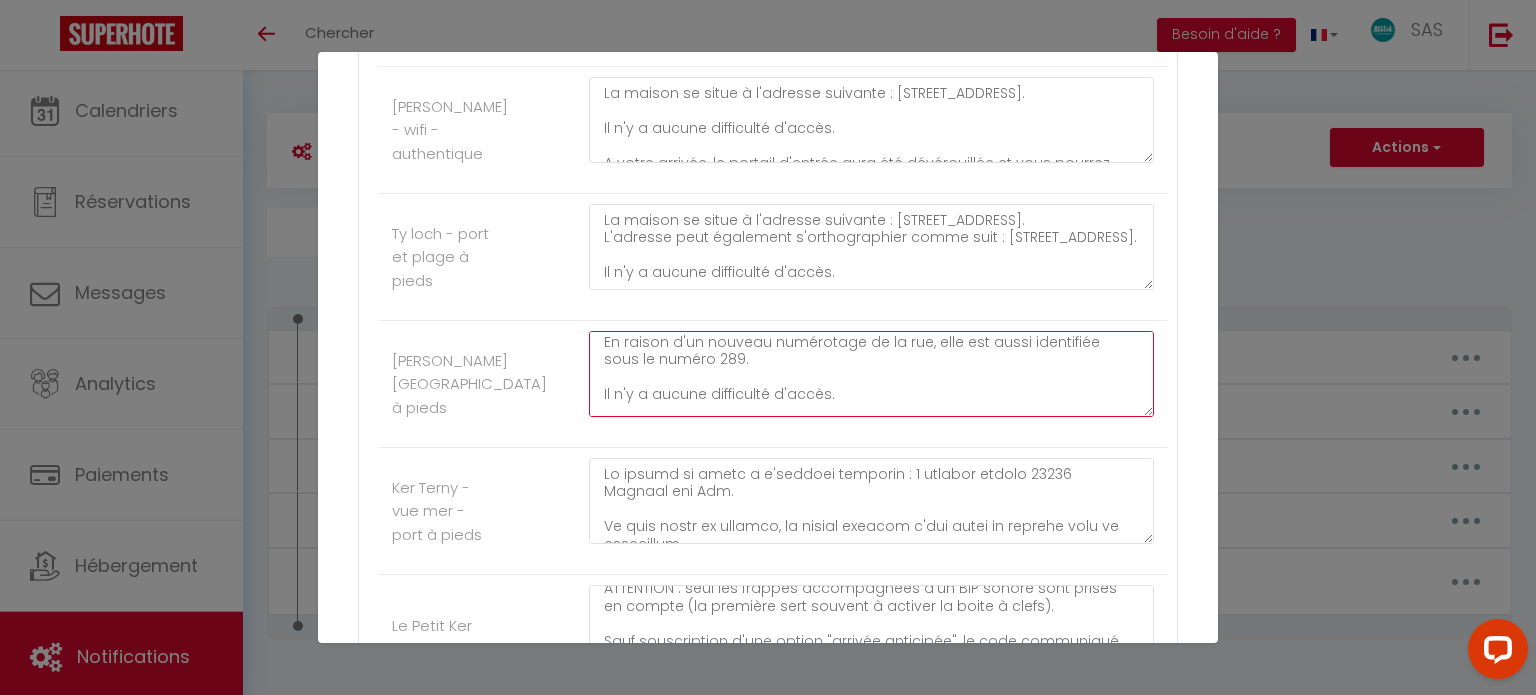 drag, startPoint x: 653, startPoint y: 357, endPoint x: 736, endPoint y: 351, distance: 83.21658 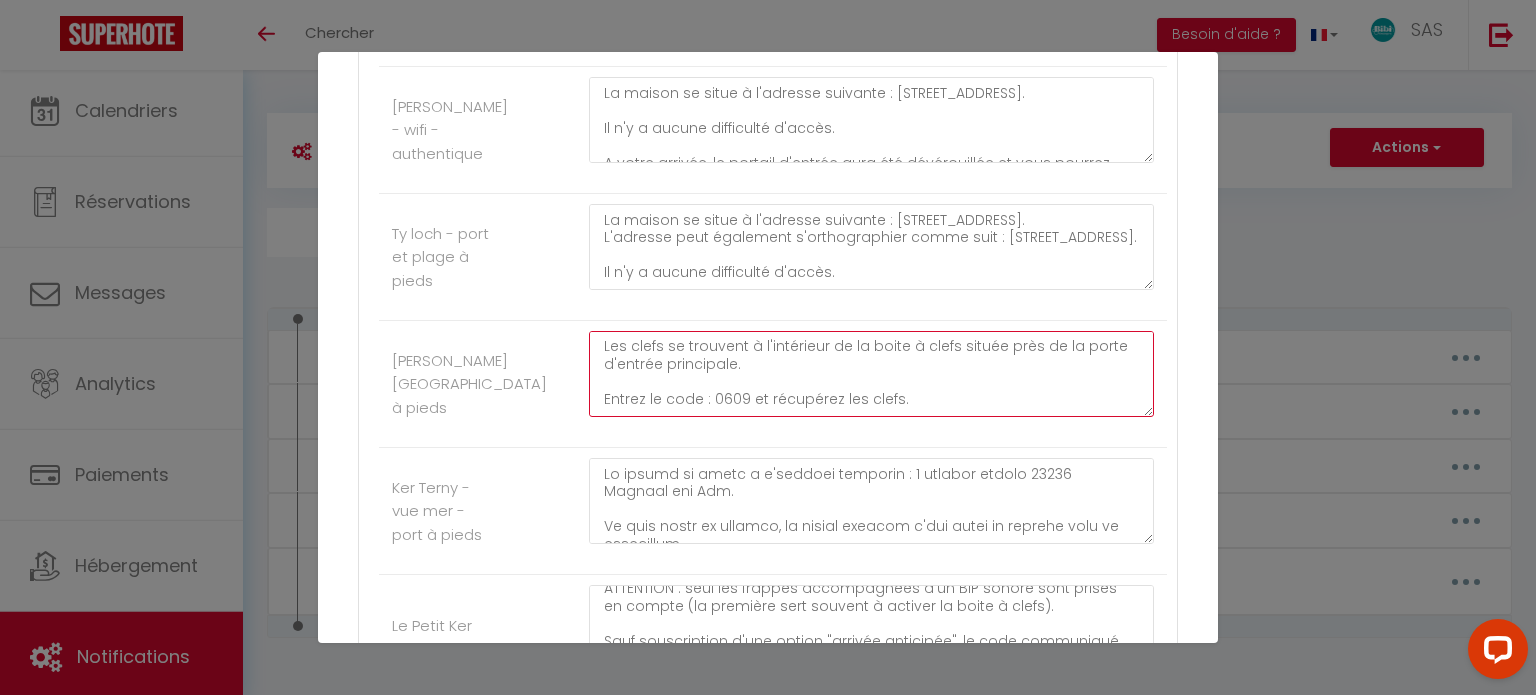 scroll, scrollTop: 210, scrollLeft: 0, axis: vertical 